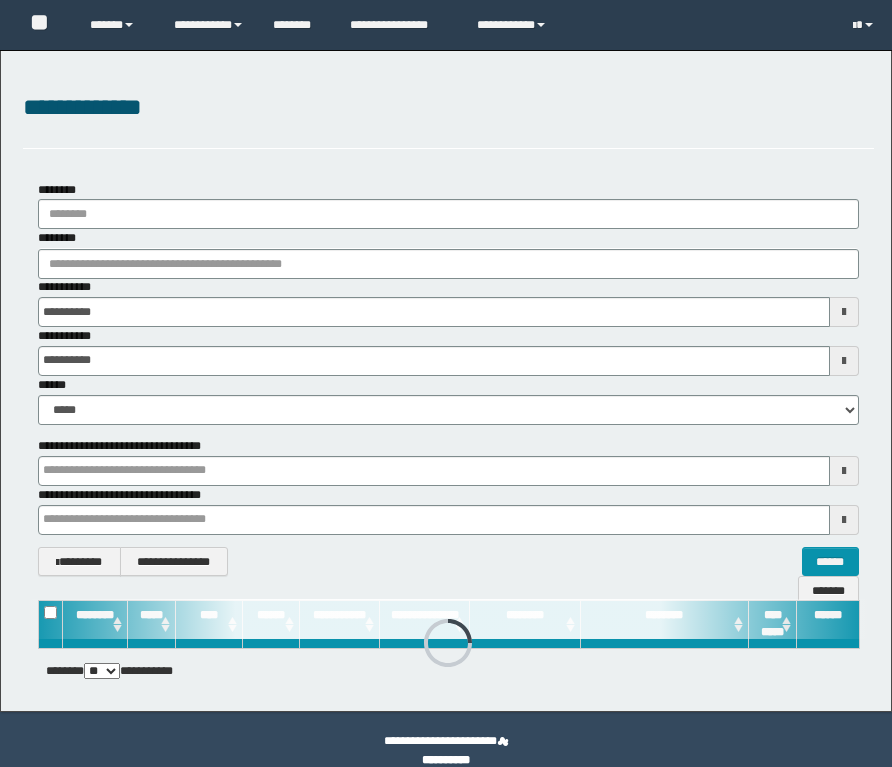 scroll, scrollTop: 0, scrollLeft: 0, axis: both 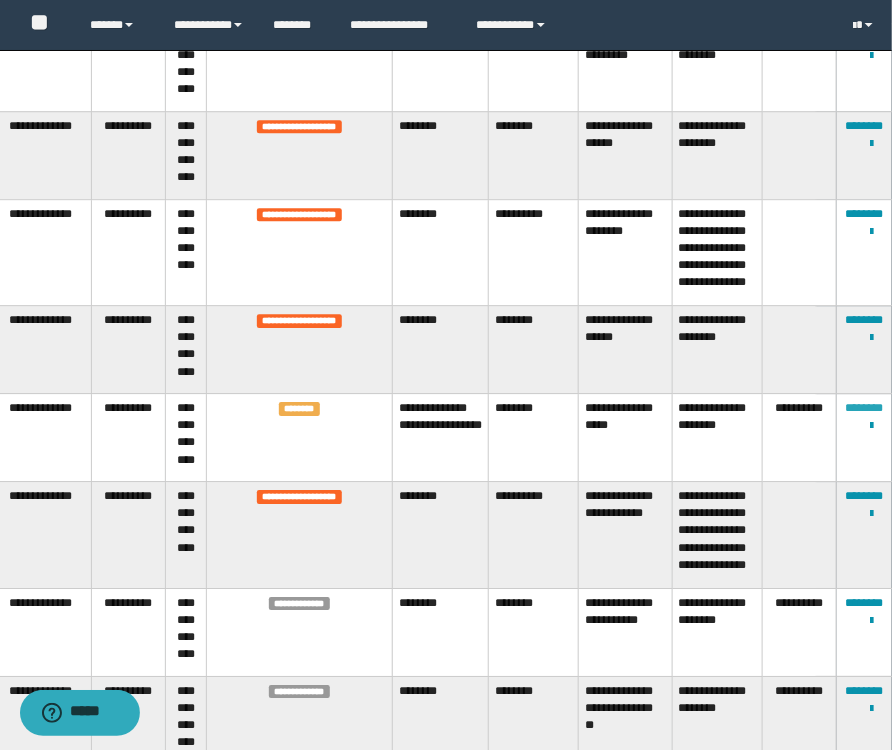 click on "********" at bounding box center (865, 408) 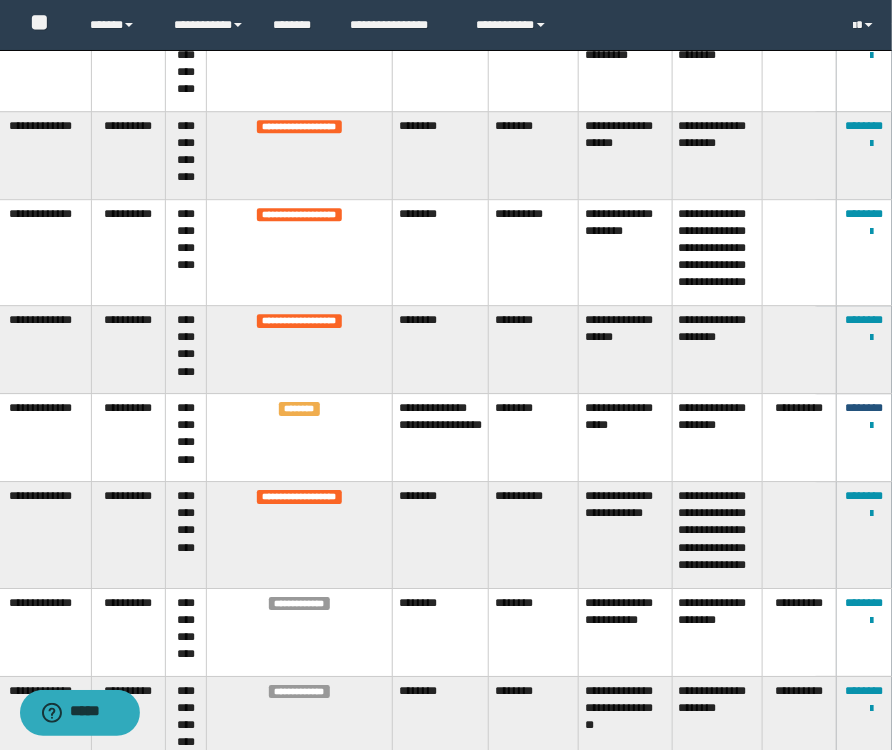 scroll, scrollTop: 0, scrollLeft: 0, axis: both 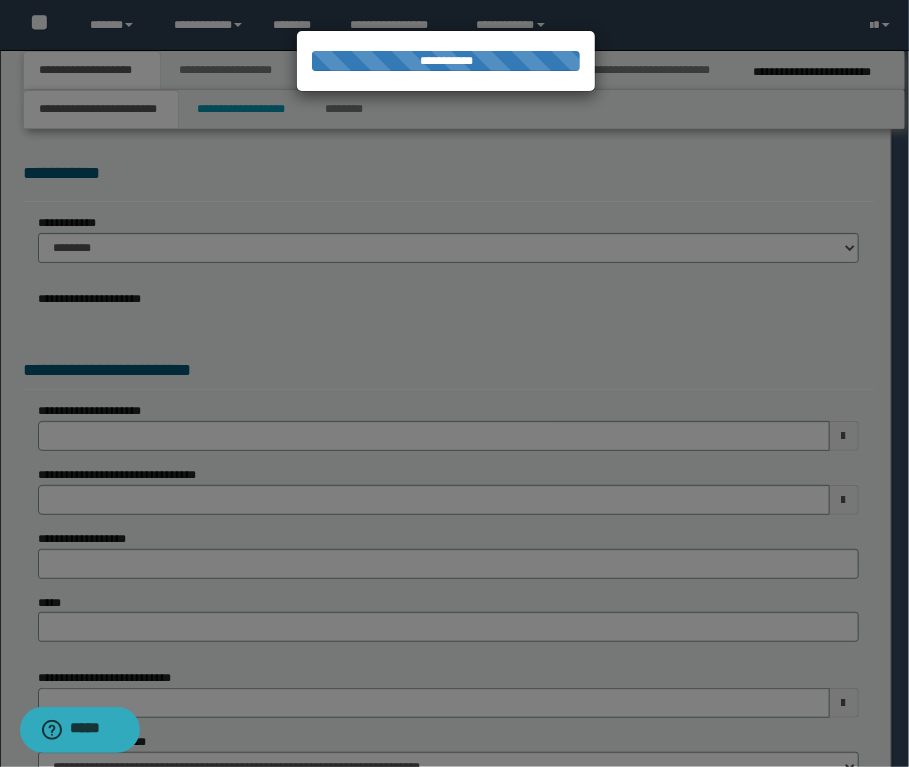 select on "*" 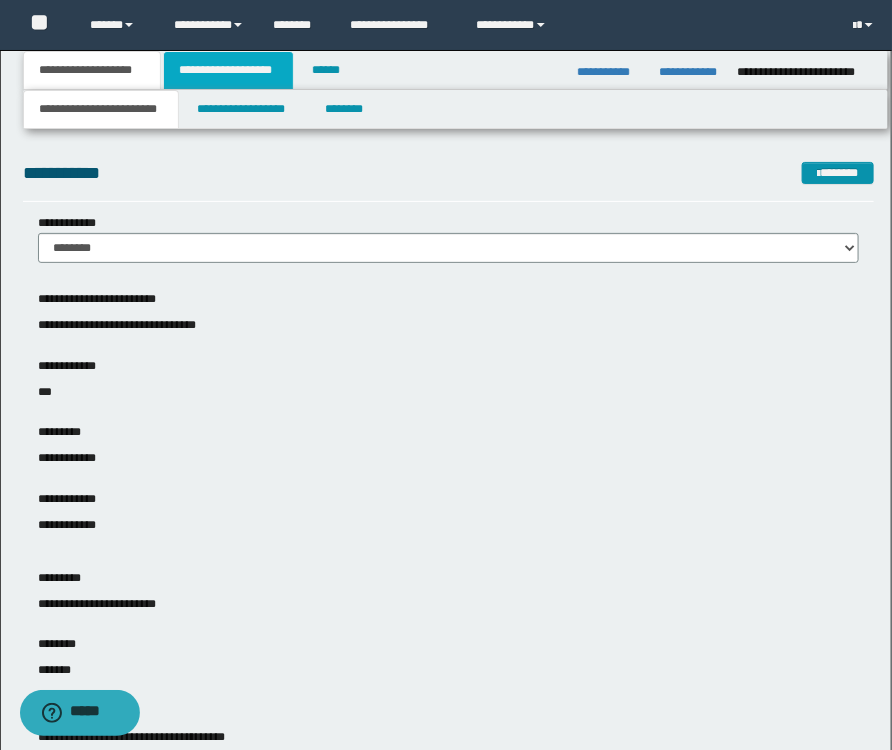 click on "**********" at bounding box center [228, 70] 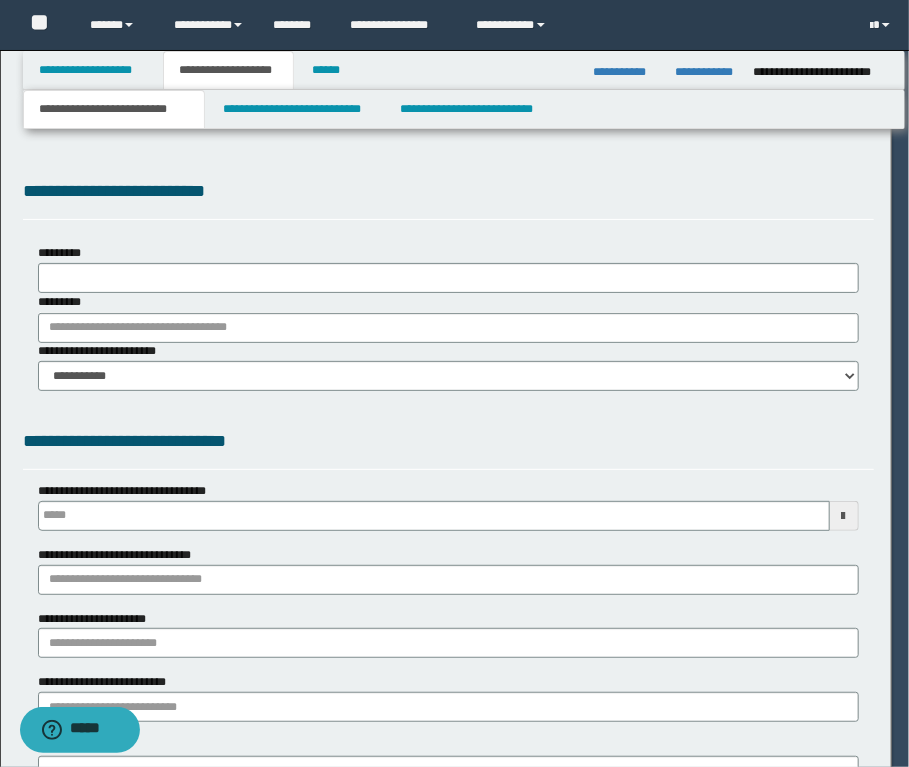 scroll, scrollTop: 0, scrollLeft: 0, axis: both 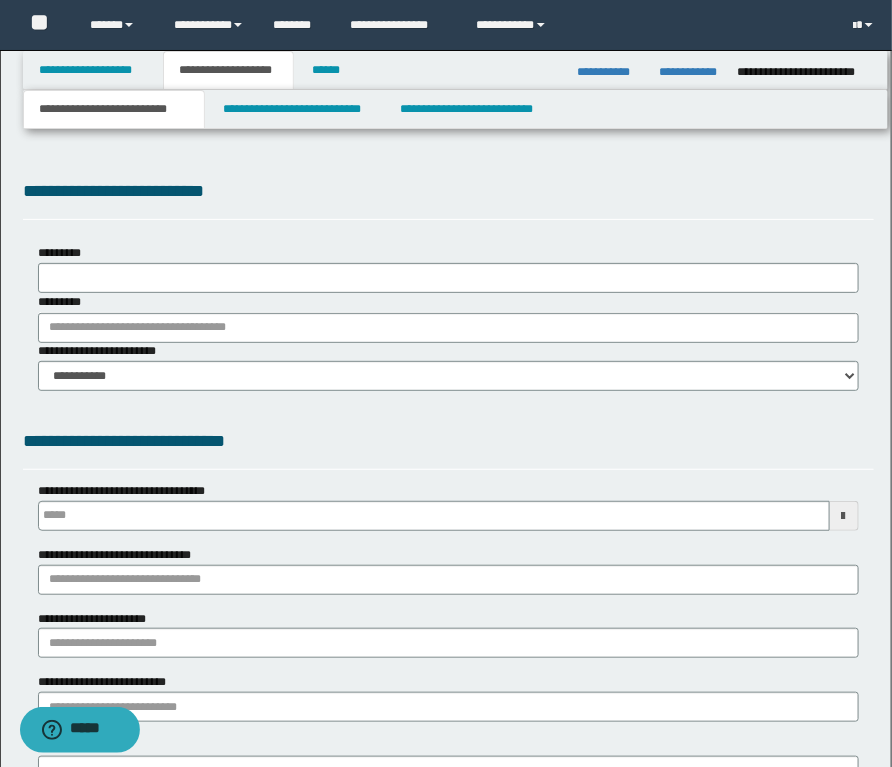 type 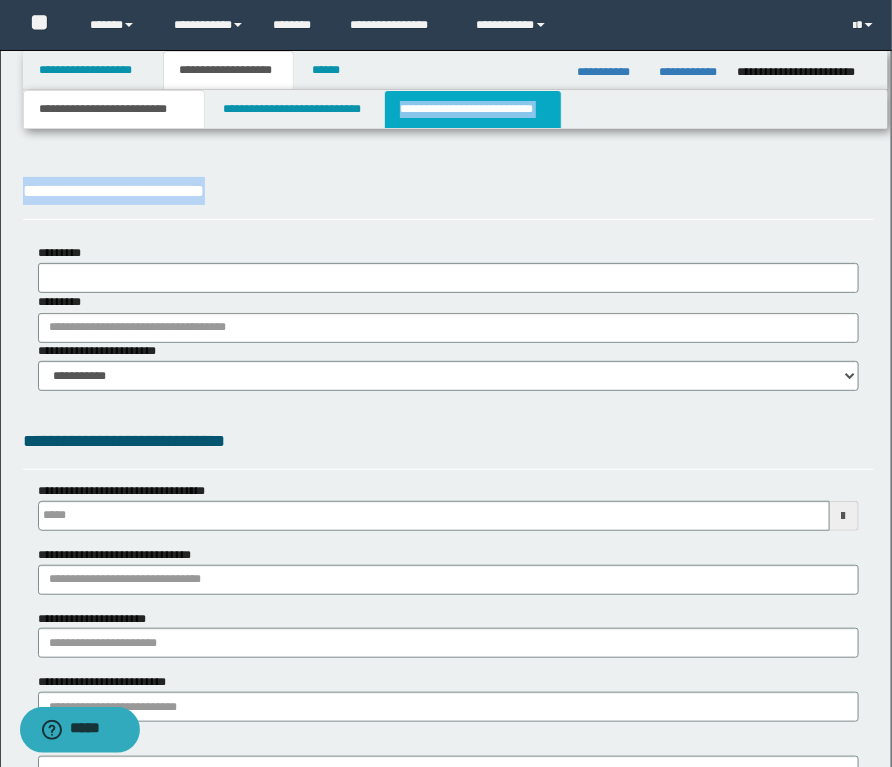 type on "**********" 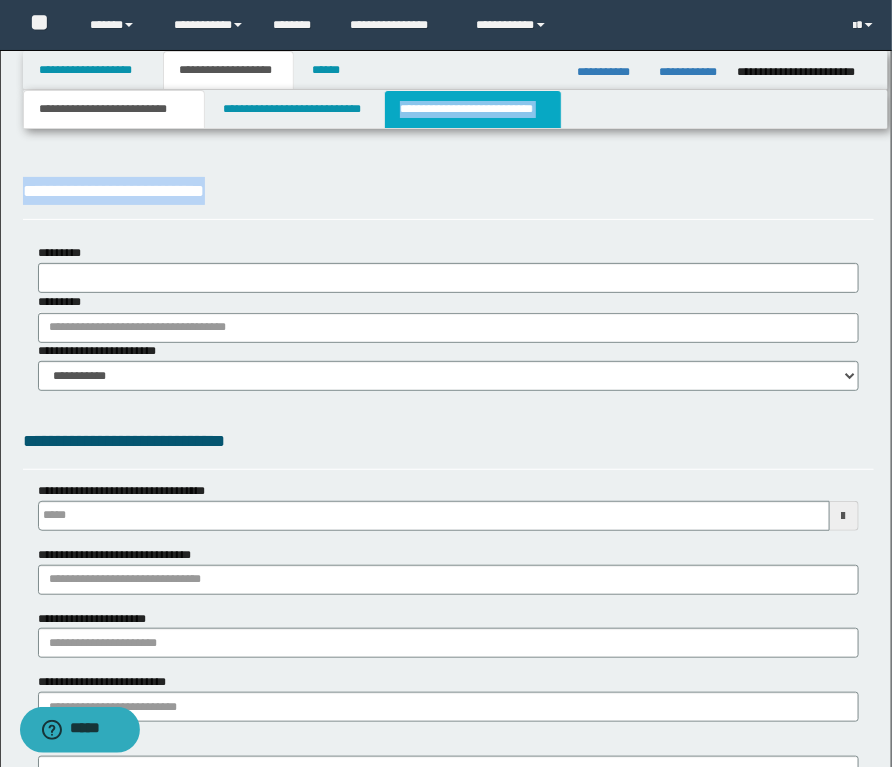 select on "*" 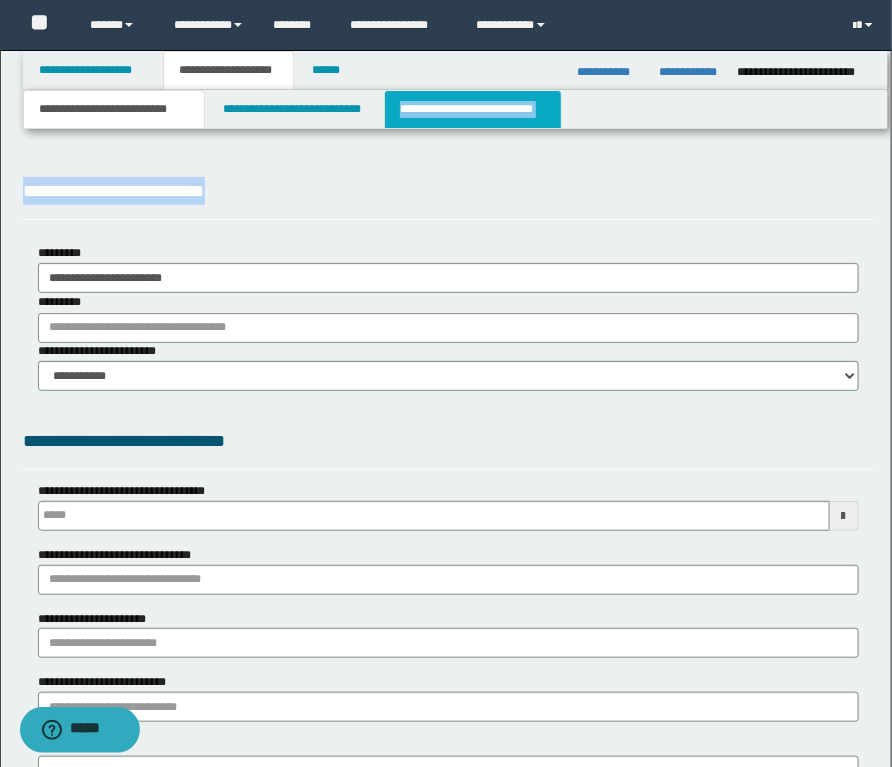 drag, startPoint x: 429, startPoint y: 134, endPoint x: 453, endPoint y: 114, distance: 31.241 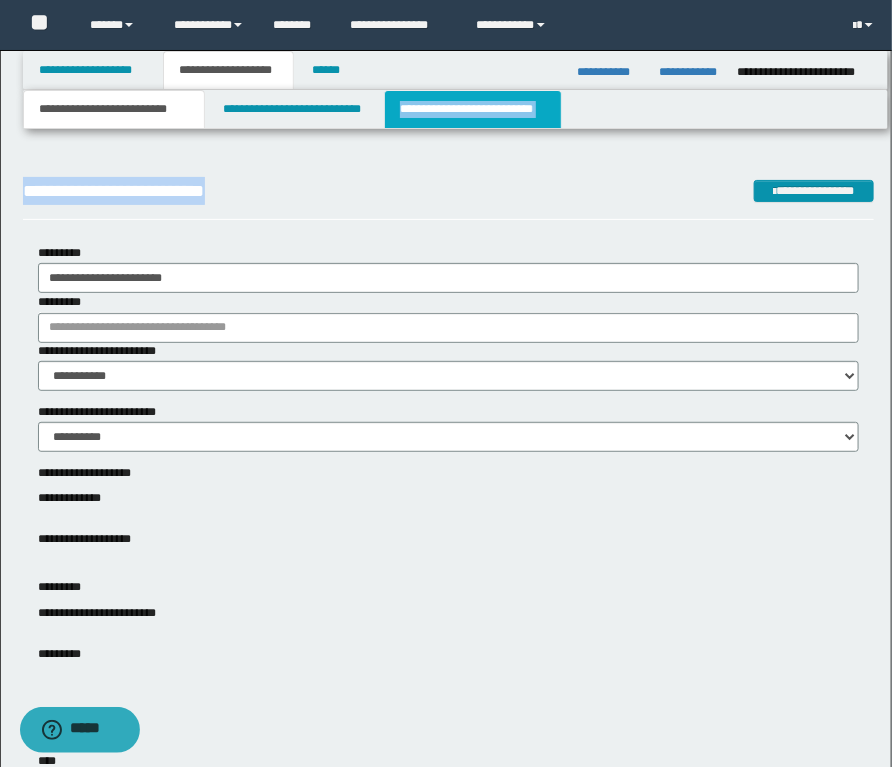click on "**********" at bounding box center (472, 109) 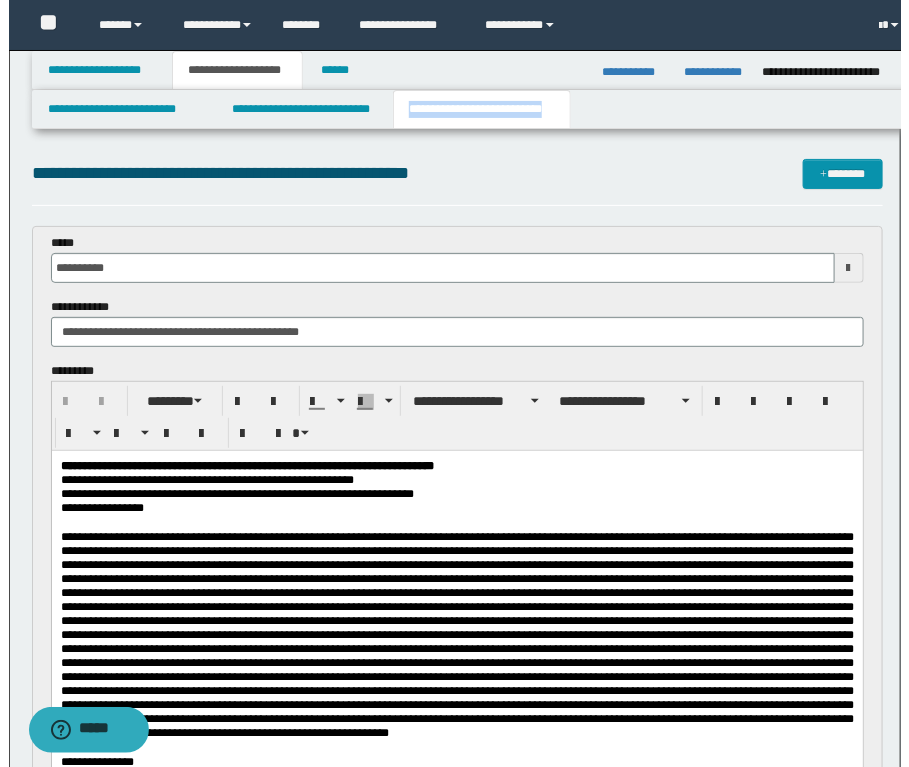 scroll, scrollTop: 0, scrollLeft: 0, axis: both 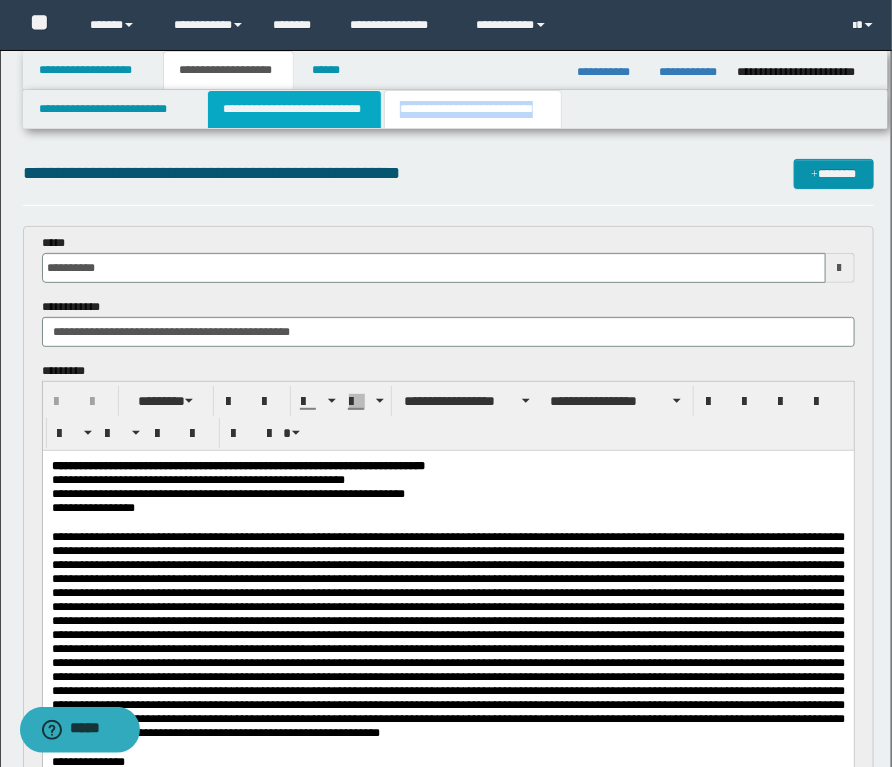 click on "**********" at bounding box center [294, 109] 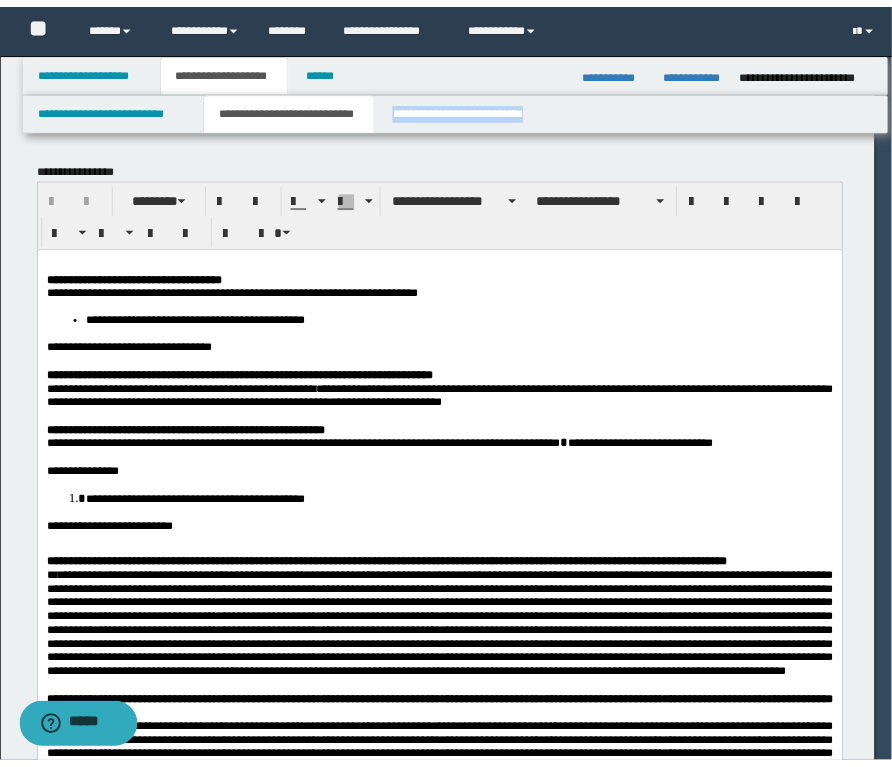 scroll, scrollTop: 0, scrollLeft: 0, axis: both 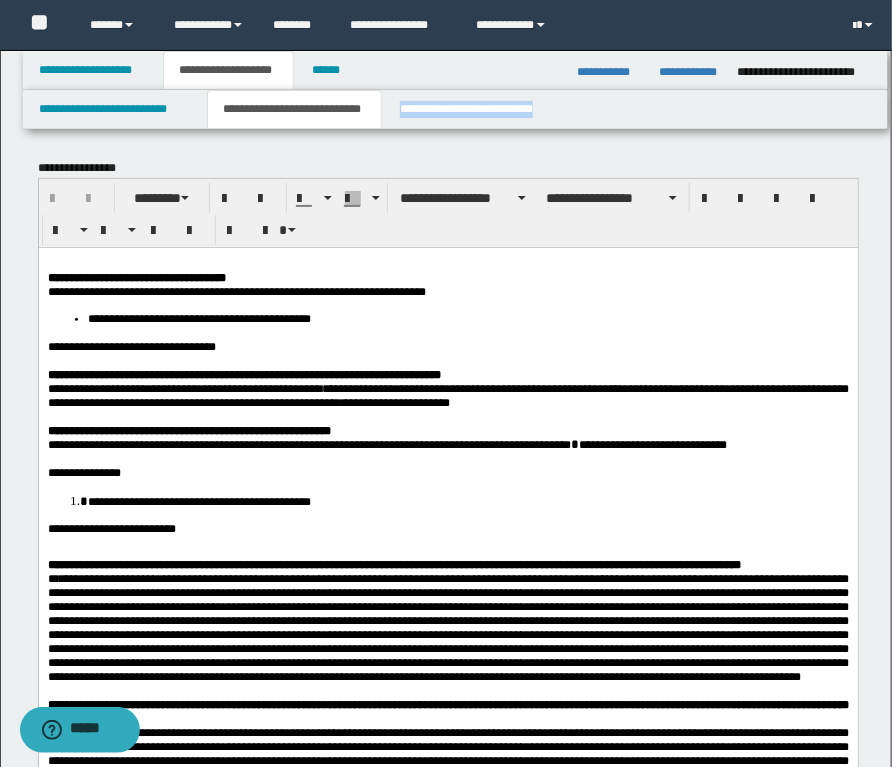 click on "**********" at bounding box center [294, 109] 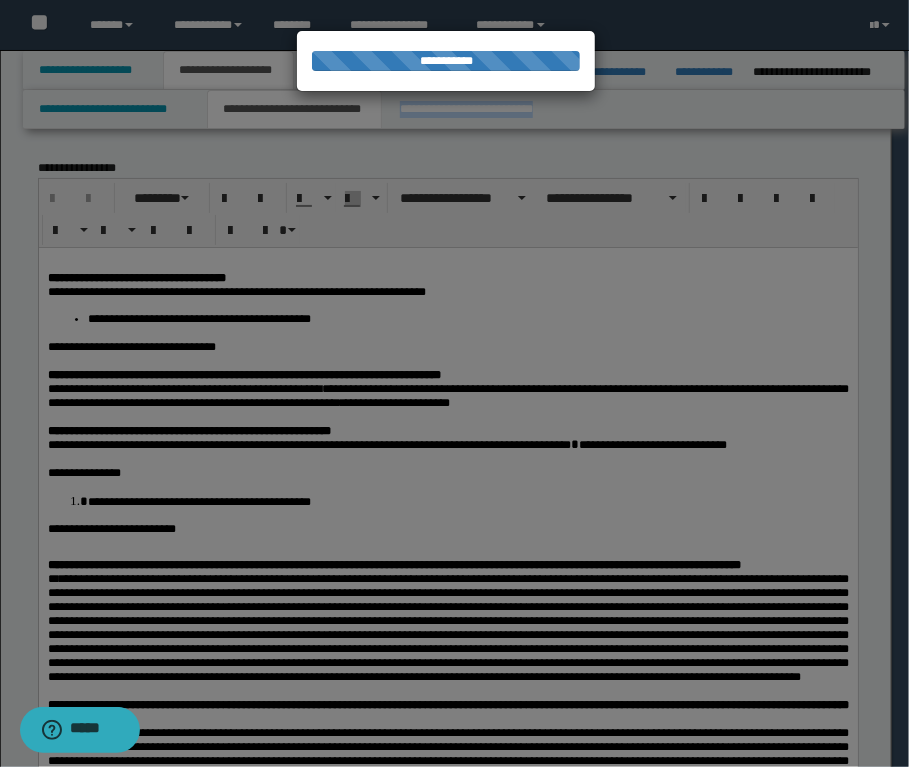 click on "**********" at bounding box center (454, 383) 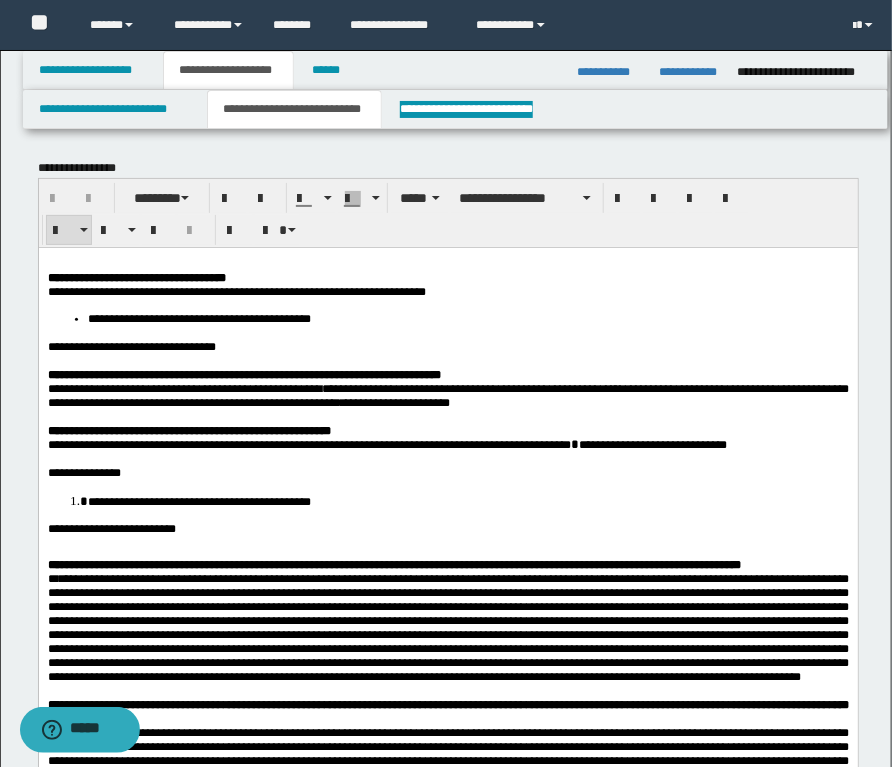 drag, startPoint x: 342, startPoint y: 366, endPoint x: 668, endPoint y: 315, distance: 329.96515 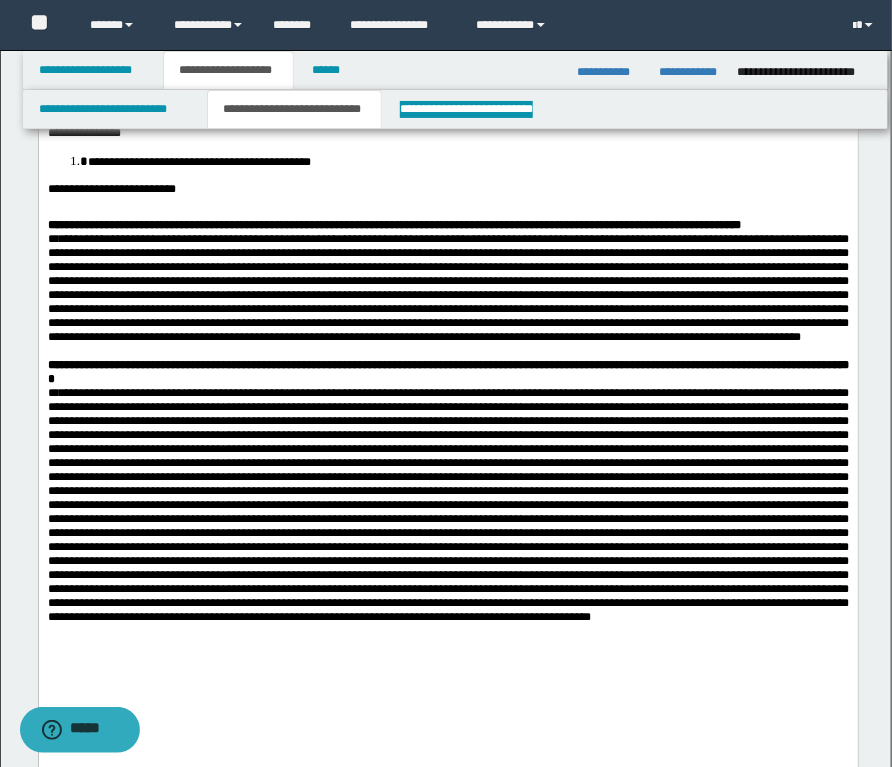 scroll, scrollTop: 370, scrollLeft: 0, axis: vertical 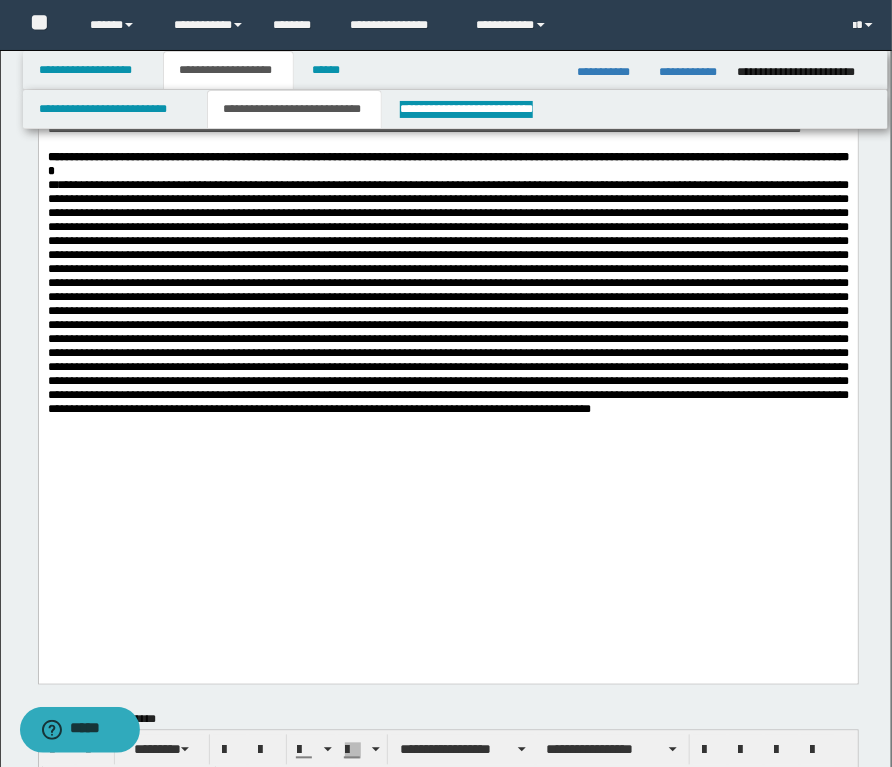 click on "**********" at bounding box center [447, 94] 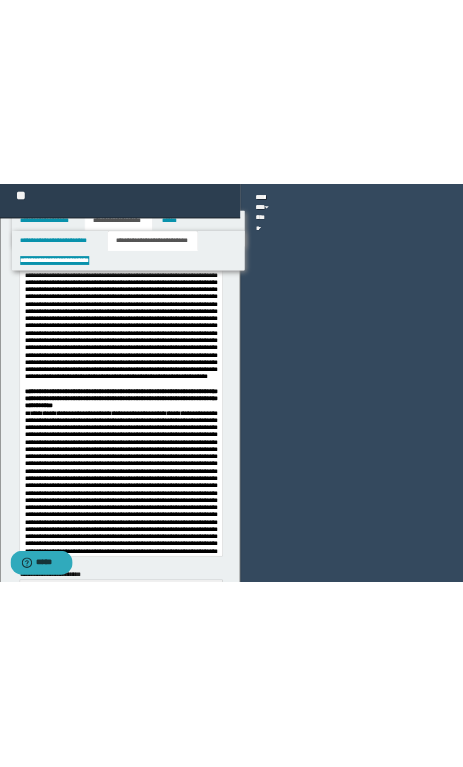 scroll, scrollTop: 580, scrollLeft: 0, axis: vertical 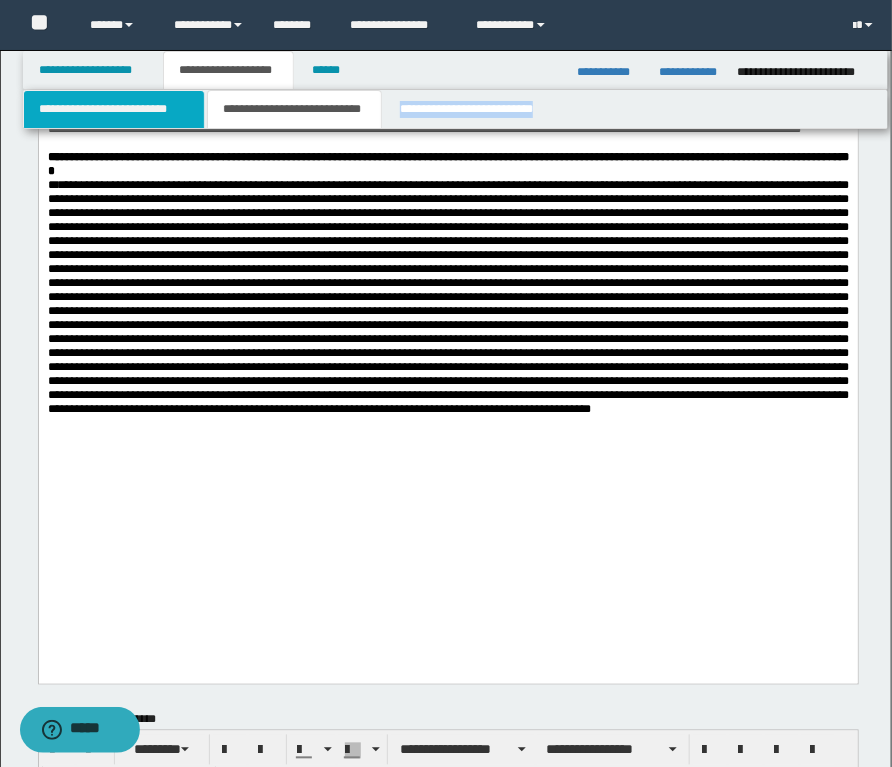 click on "**********" at bounding box center (114, 109) 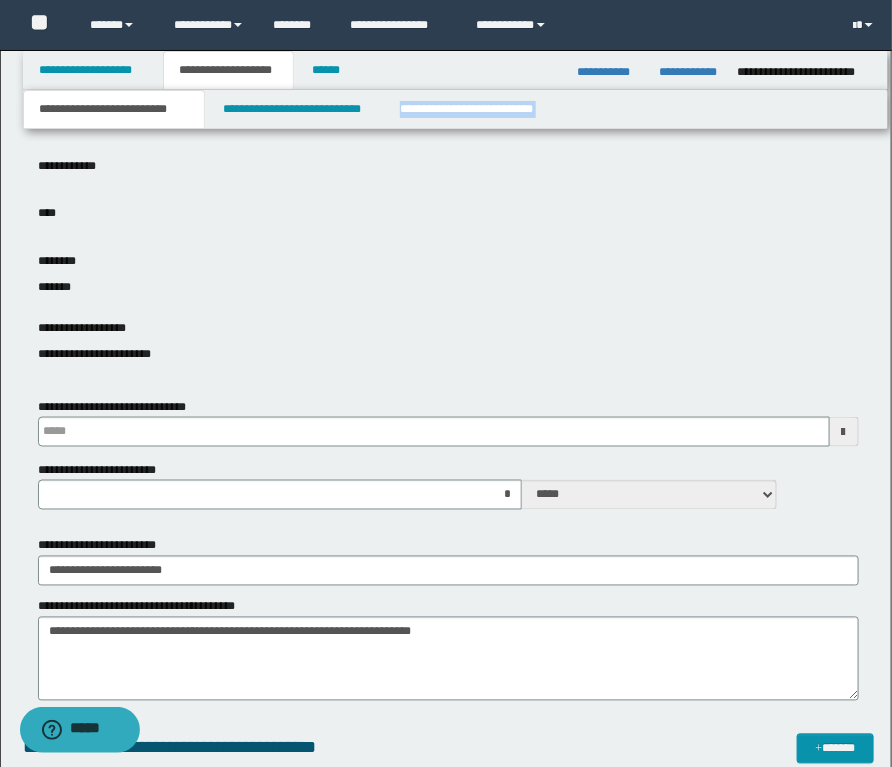 type 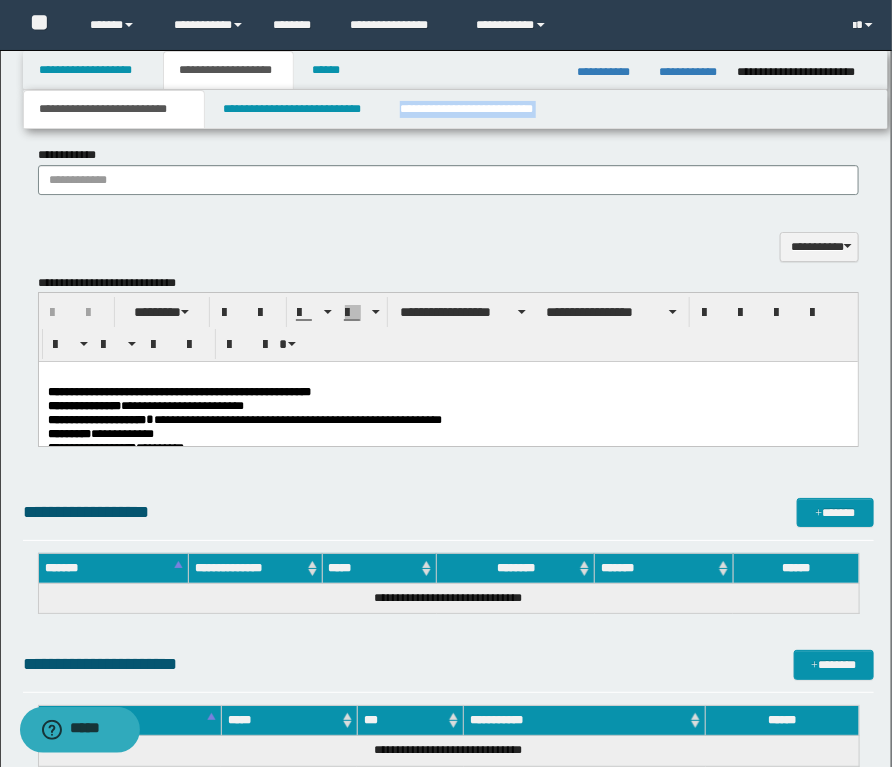 scroll, scrollTop: 1704, scrollLeft: 0, axis: vertical 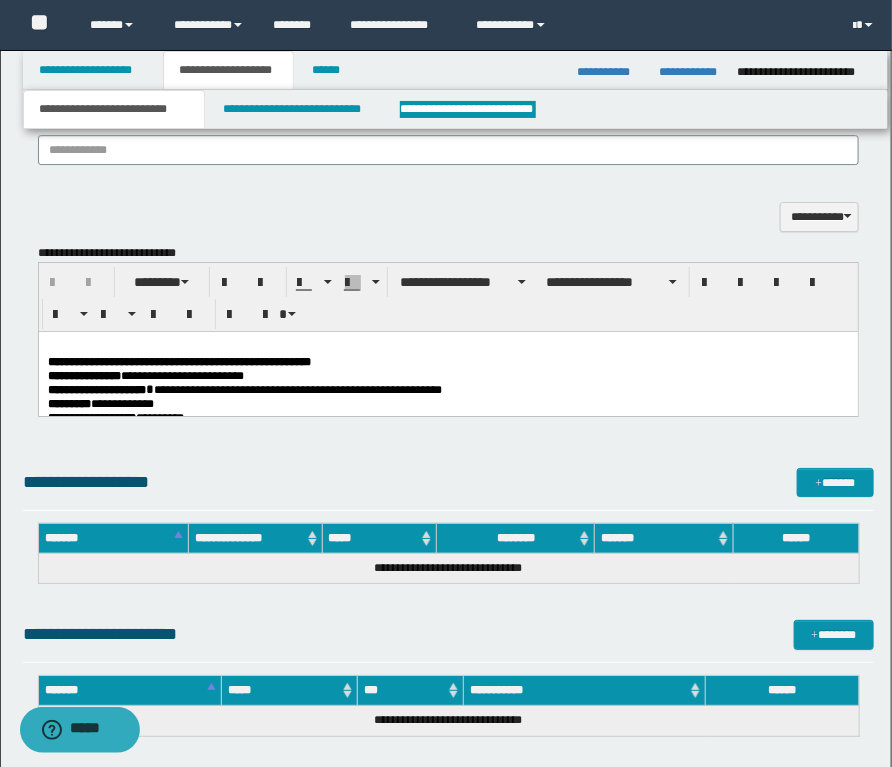 click on "**********" at bounding box center [447, 362] 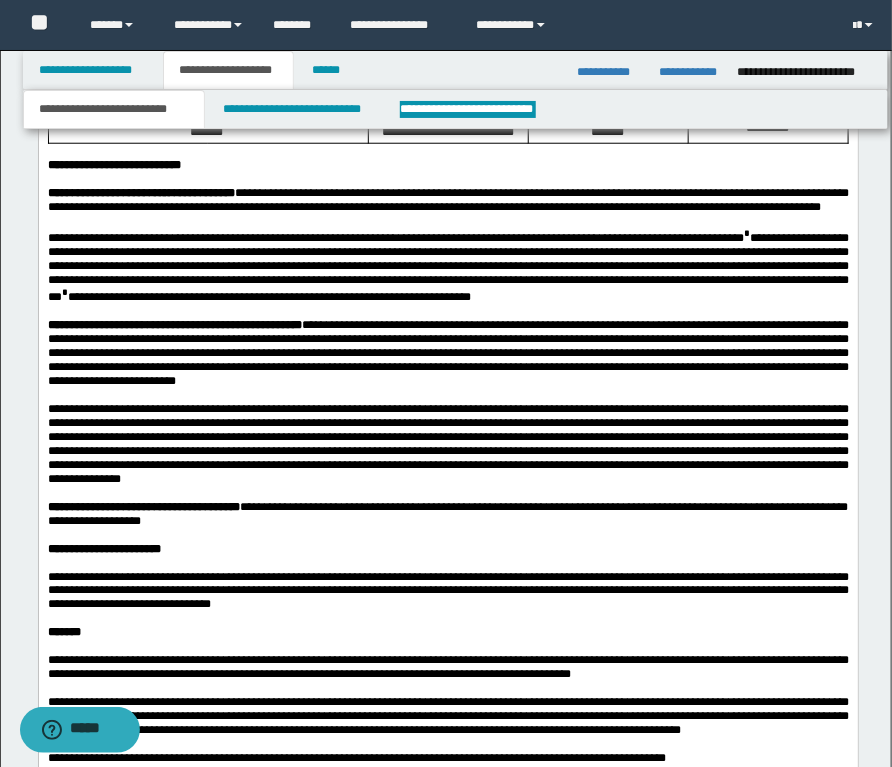 scroll, scrollTop: 2459, scrollLeft: 0, axis: vertical 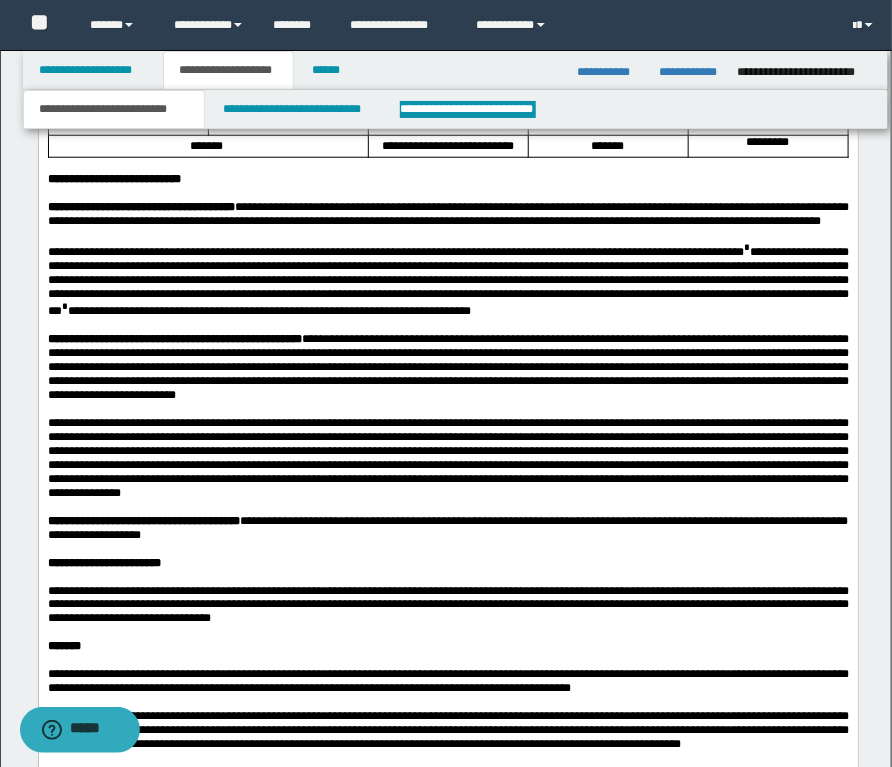 click on "**********" at bounding box center [447, 459] 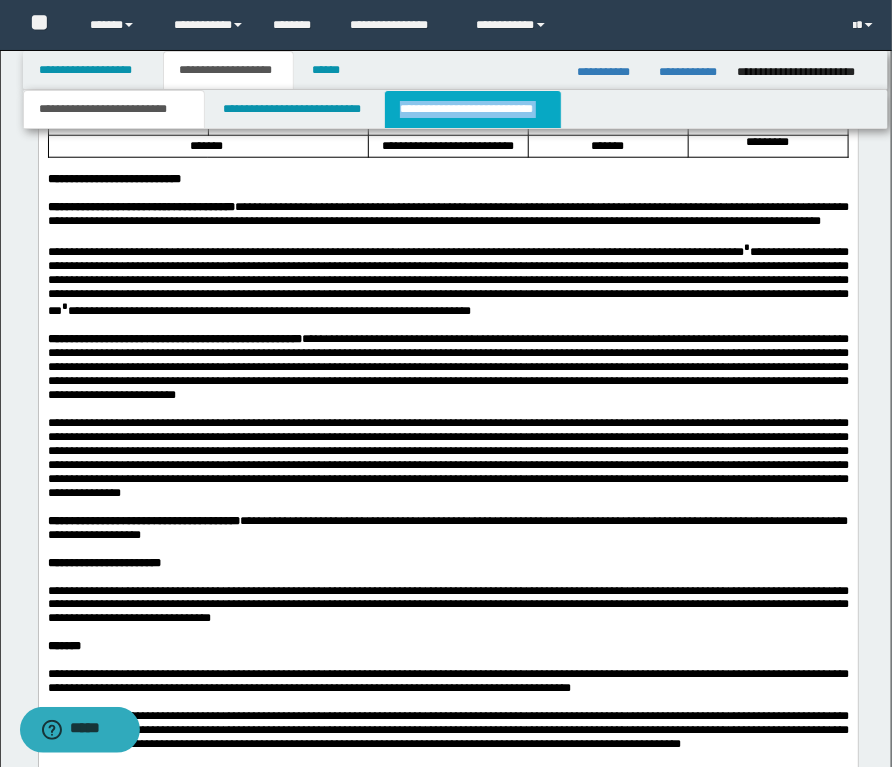 click on "**********" at bounding box center [472, 109] 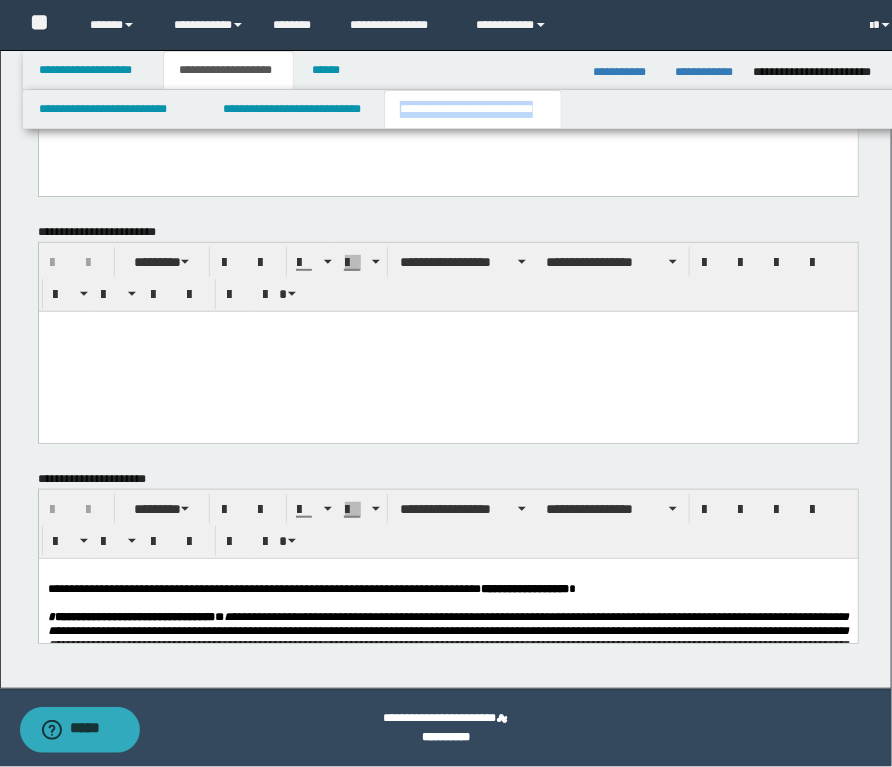 scroll, scrollTop: 2112, scrollLeft: 0, axis: vertical 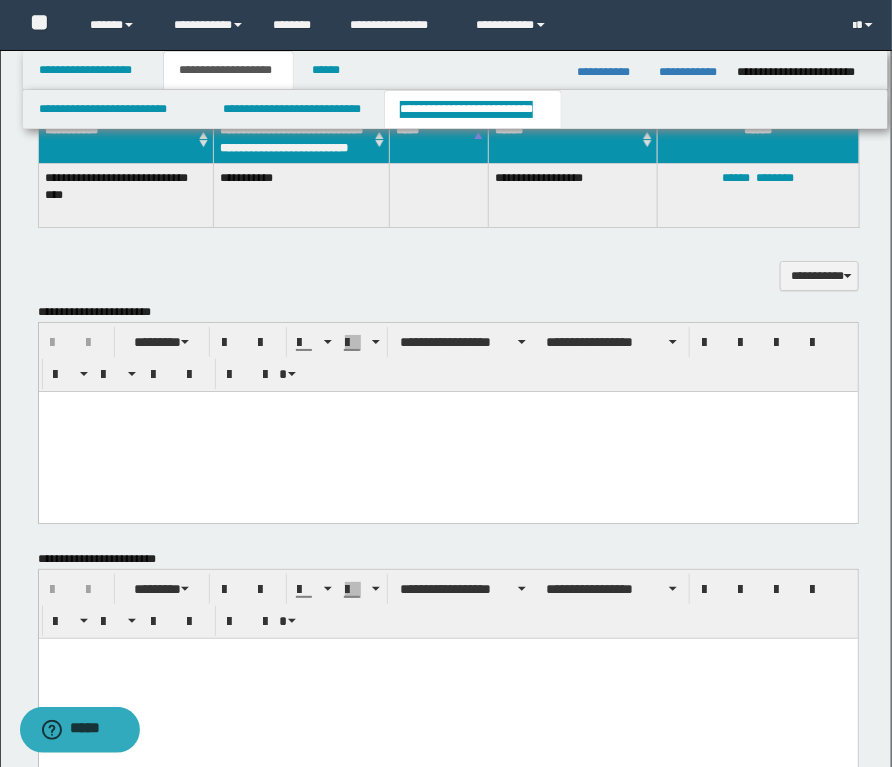 click at bounding box center [447, 431] 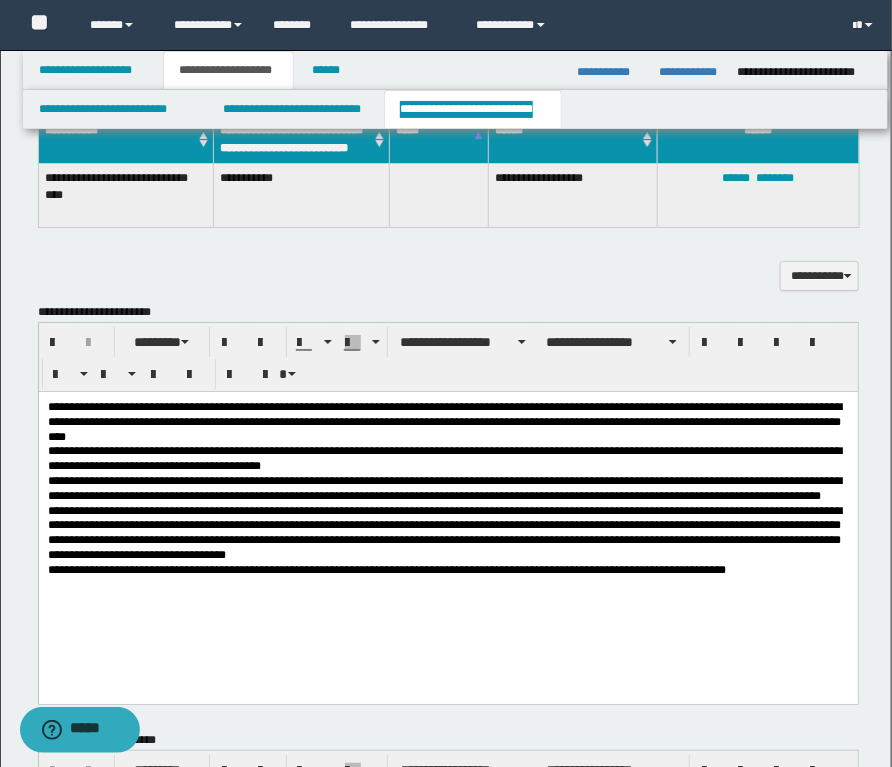 click on "**********" at bounding box center [447, 513] 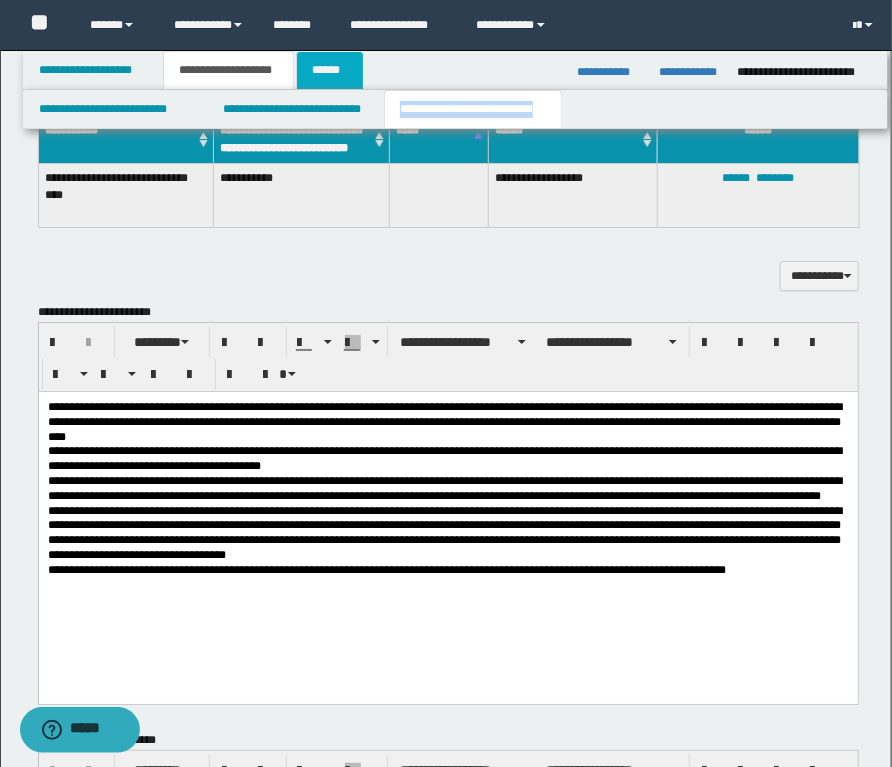 click on "******" at bounding box center (330, 70) 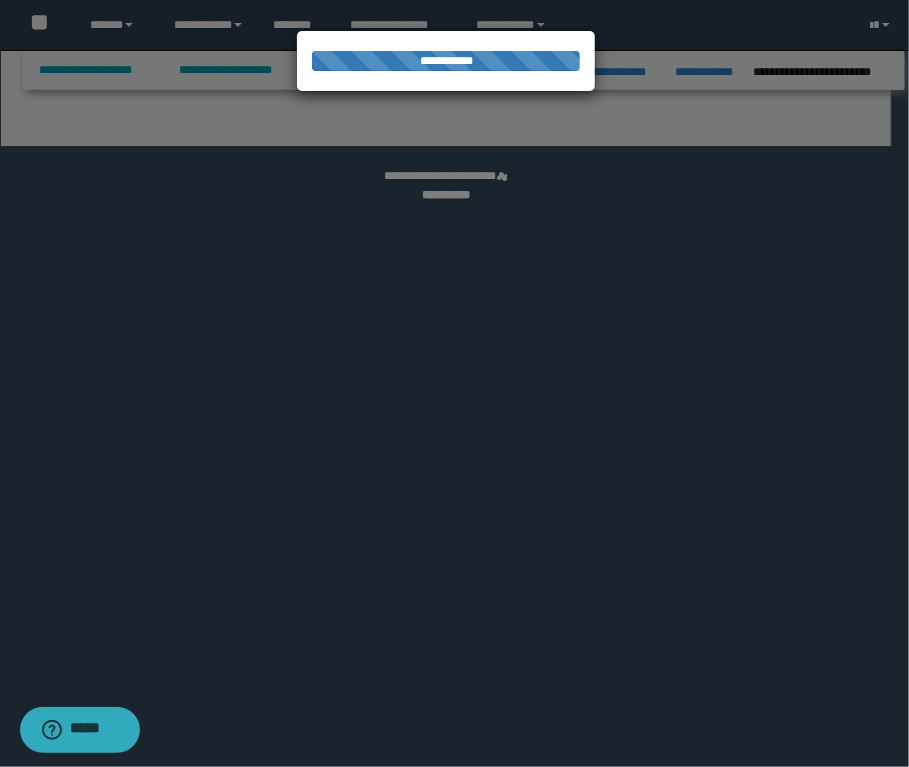 select on "*" 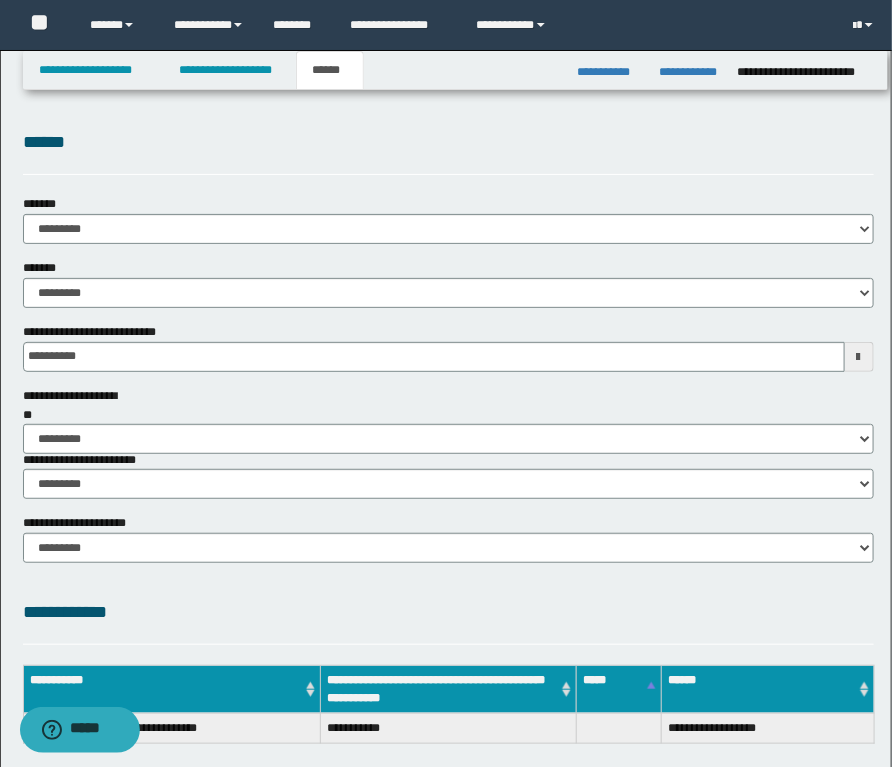 scroll, scrollTop: 0, scrollLeft: 0, axis: both 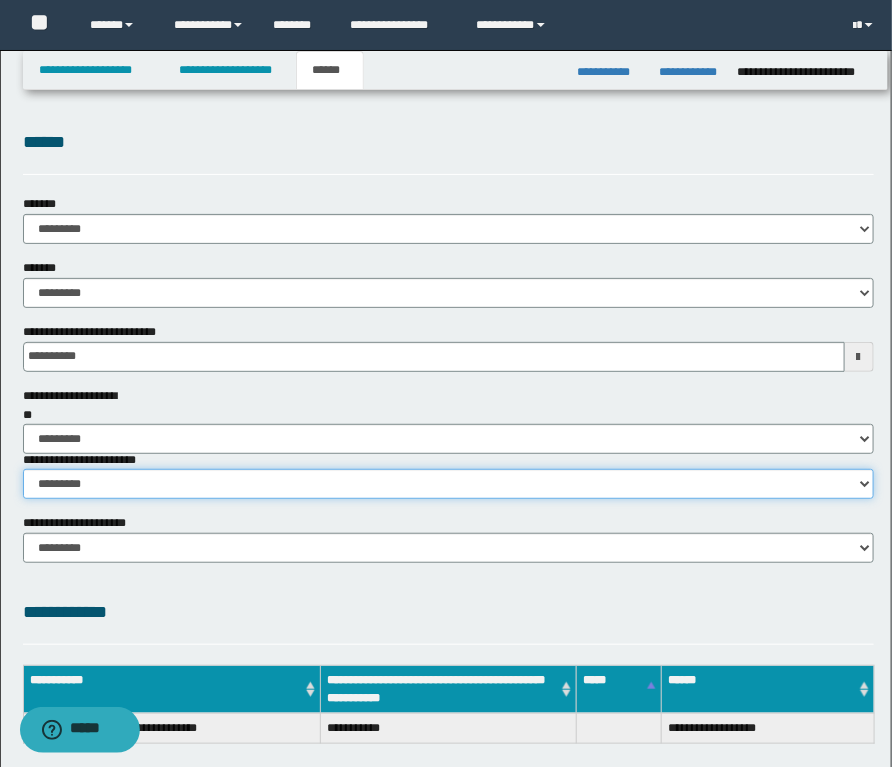 click on "*********
*********
*********" at bounding box center (448, 484) 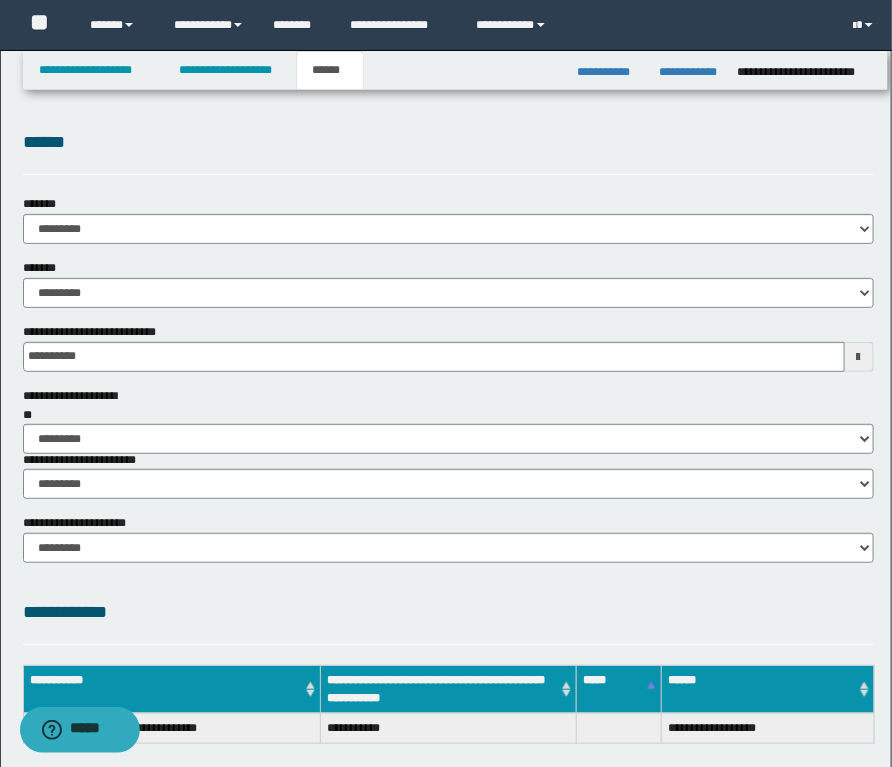 click on "**********" at bounding box center (448, 612) 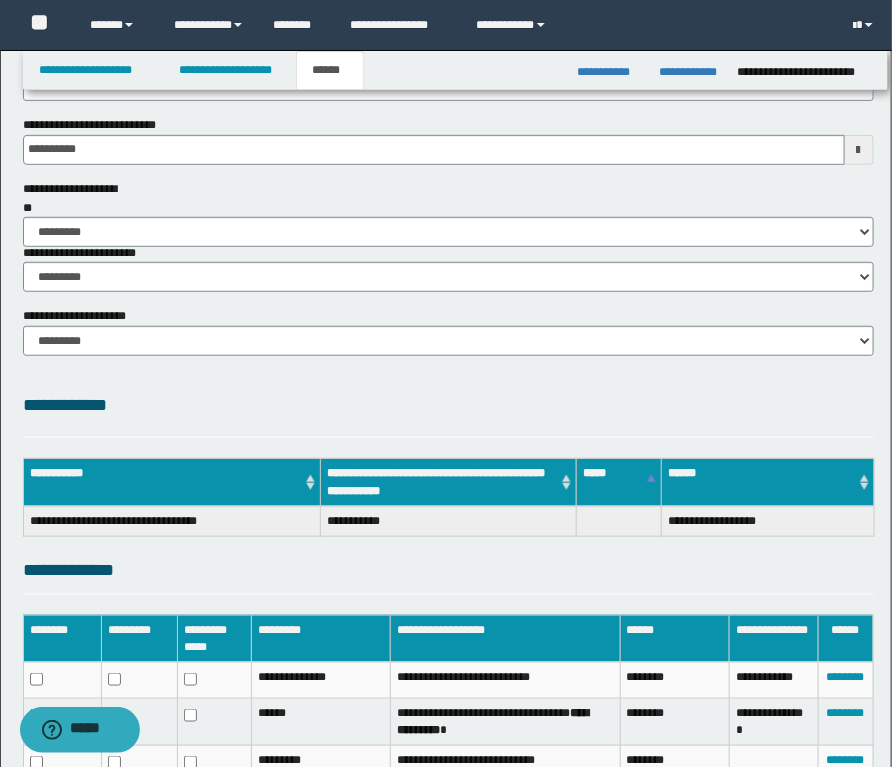 scroll, scrollTop: 382, scrollLeft: 0, axis: vertical 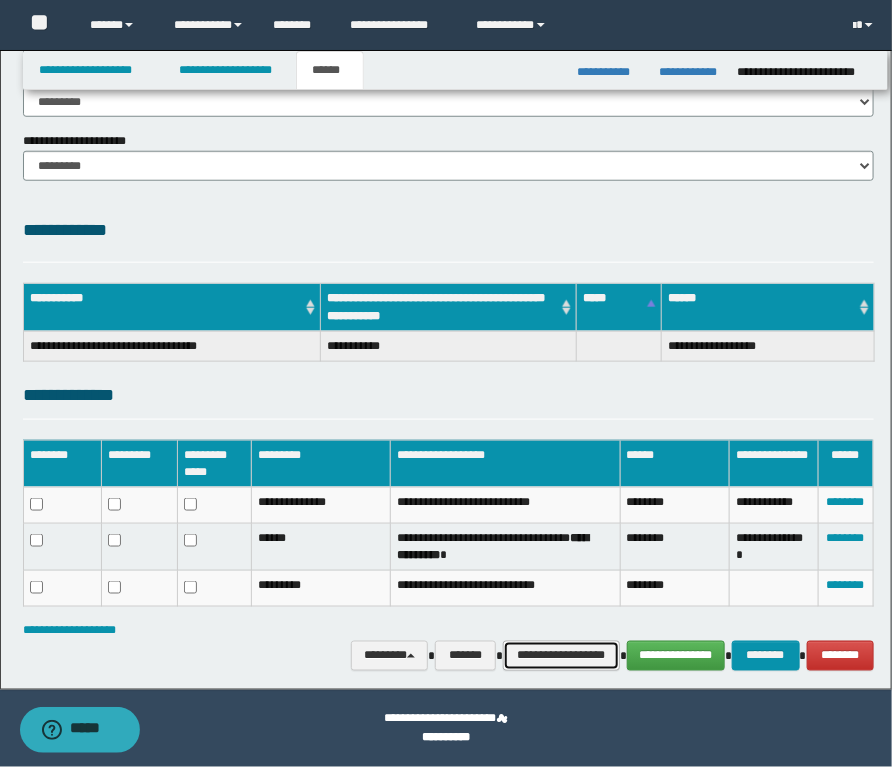 click on "**********" at bounding box center [561, 656] 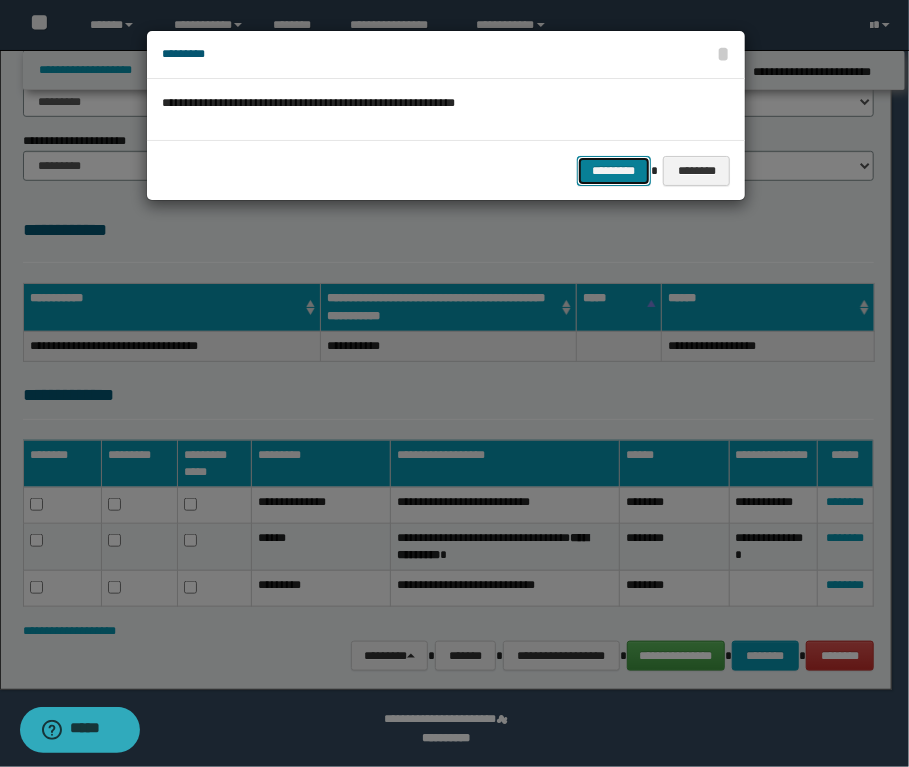 click on "*********" at bounding box center [614, 171] 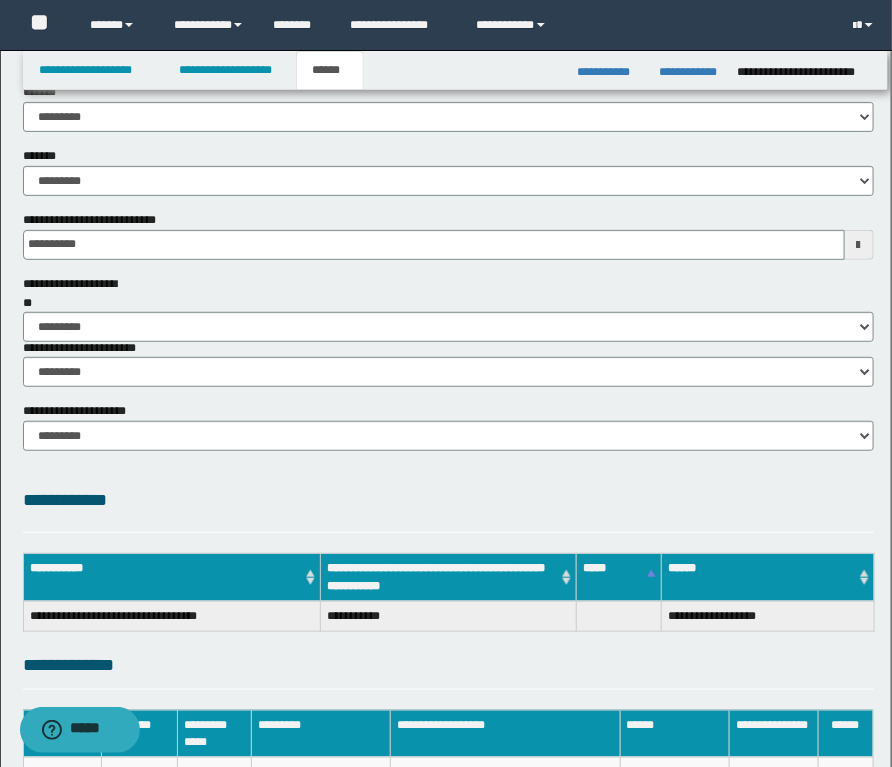 scroll, scrollTop: 0, scrollLeft: 0, axis: both 